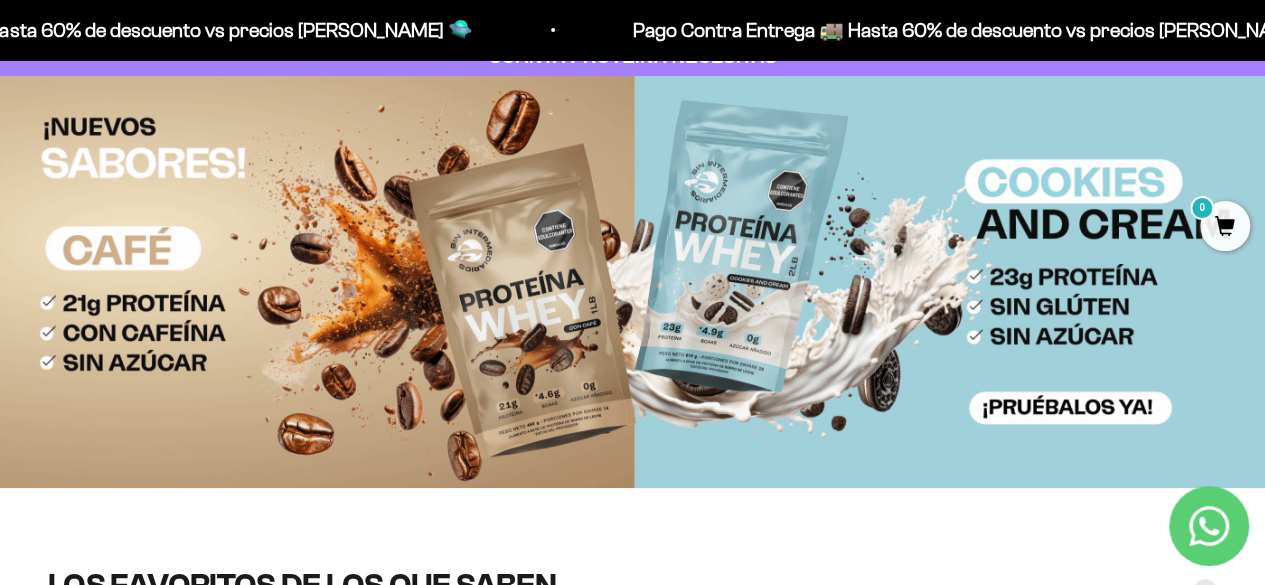 scroll, scrollTop: 0, scrollLeft: 0, axis: both 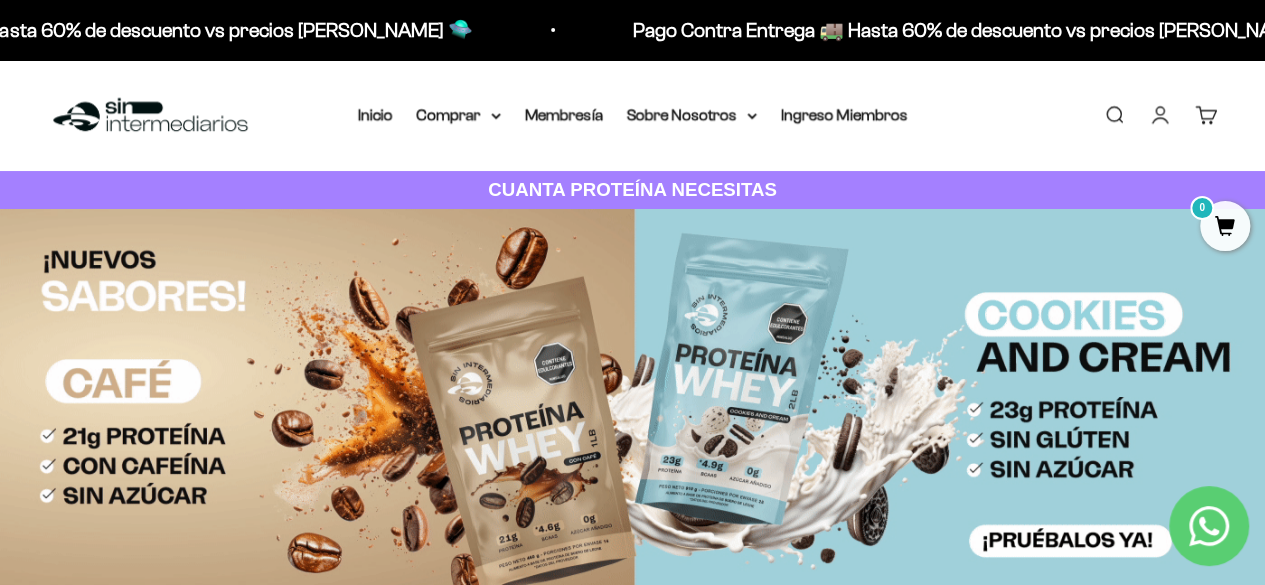 click on "Ir al contenido
Pago Contra Entrega 🚚 Hasta 60% de descuento vs precios de mercado 🛸
Pago Contra Entrega 🚚 Hasta 60% de descuento vs precios de mercado 🛸
Pago Contra Entrega 🚚 Hasta 60% de descuento vs precios de mercado 🛸
Pago Contra Entrega 🚚 Hasta 60% de descuento vs precios de mercado 🛸
Pago Contra Entrega 🚚 Hasta 60% de descuento vs precios de mercado 🛸
Pago Contra Entrega 🚚 Hasta 60% de descuento vs precios de mercado 🛸
Pago Contra Entrega 🚚 Hasta 60% de descuento vs precios de mercado 🛸
Pago Contra Entrega 🚚 Hasta 60% de descuento vs precios de mercado 🛸
Pago Contra Entrega 🚚 Hasta 60% de descuento vs precios de mercado 🛸
0" at bounding box center [632, 4068] 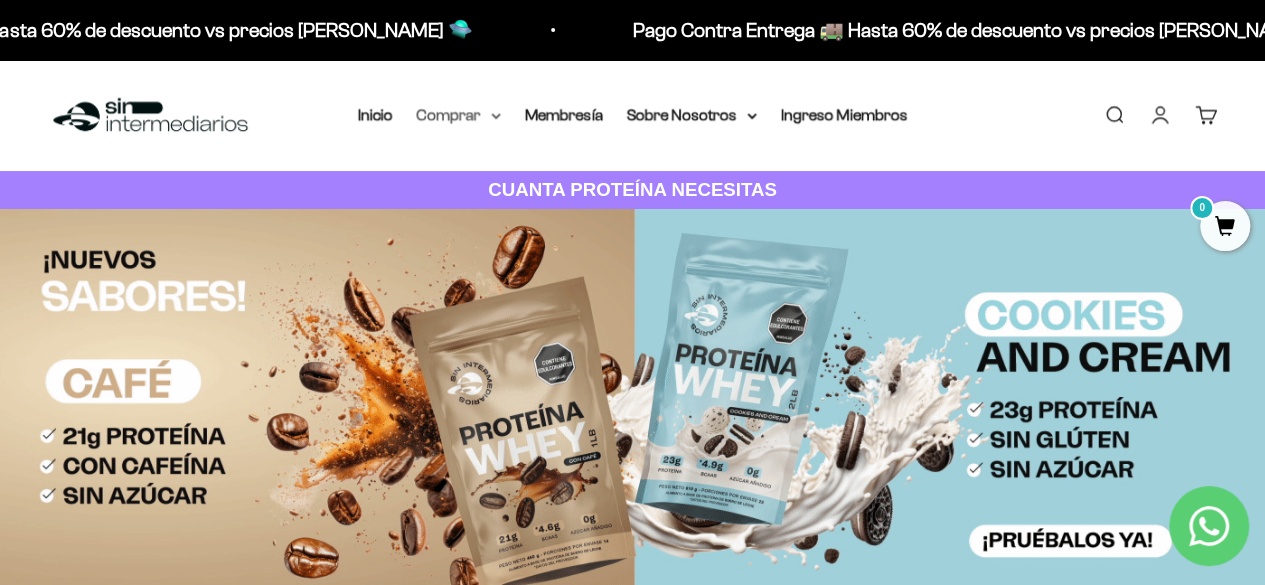 click on "Comprar" at bounding box center [459, 115] 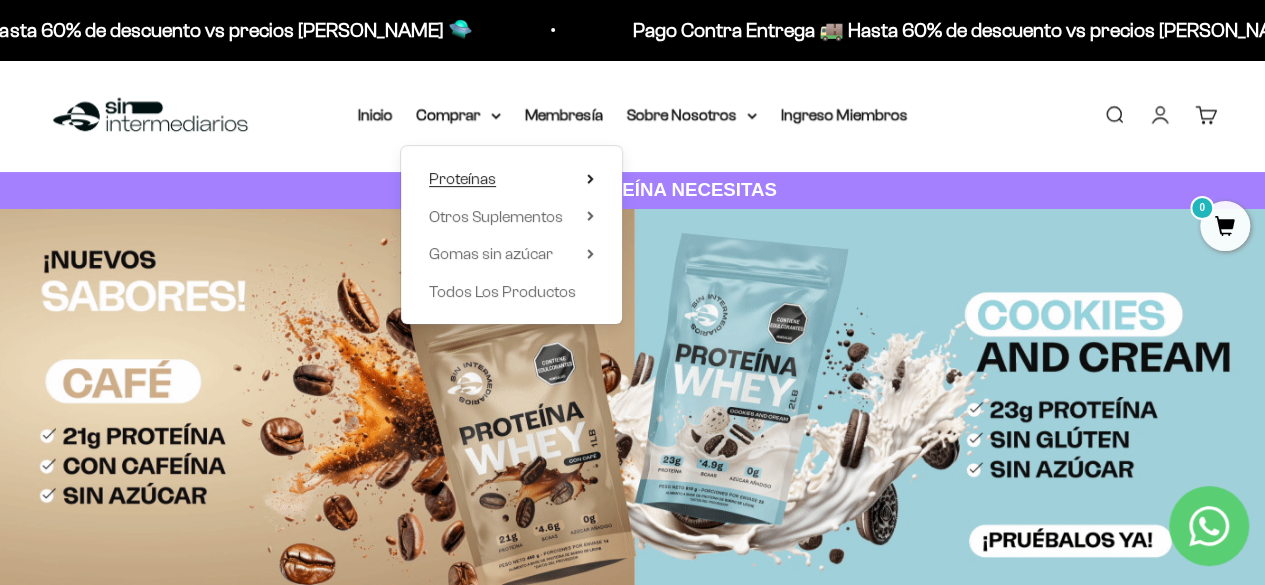 click on "Proteínas" at bounding box center [462, 179] 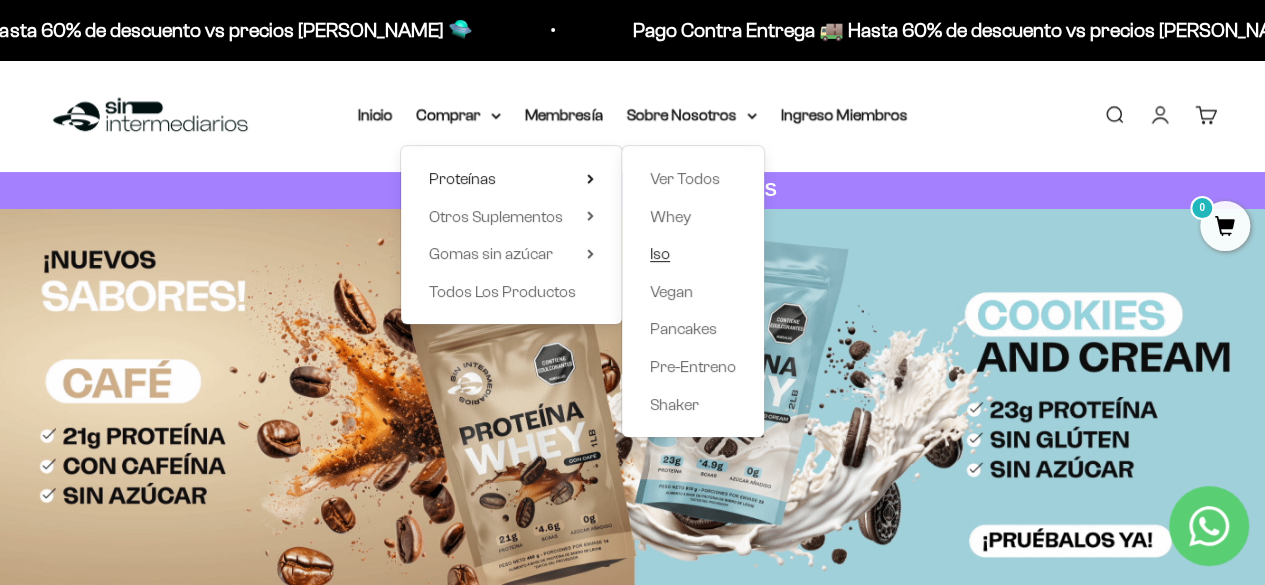 click on "Iso" at bounding box center [693, 254] 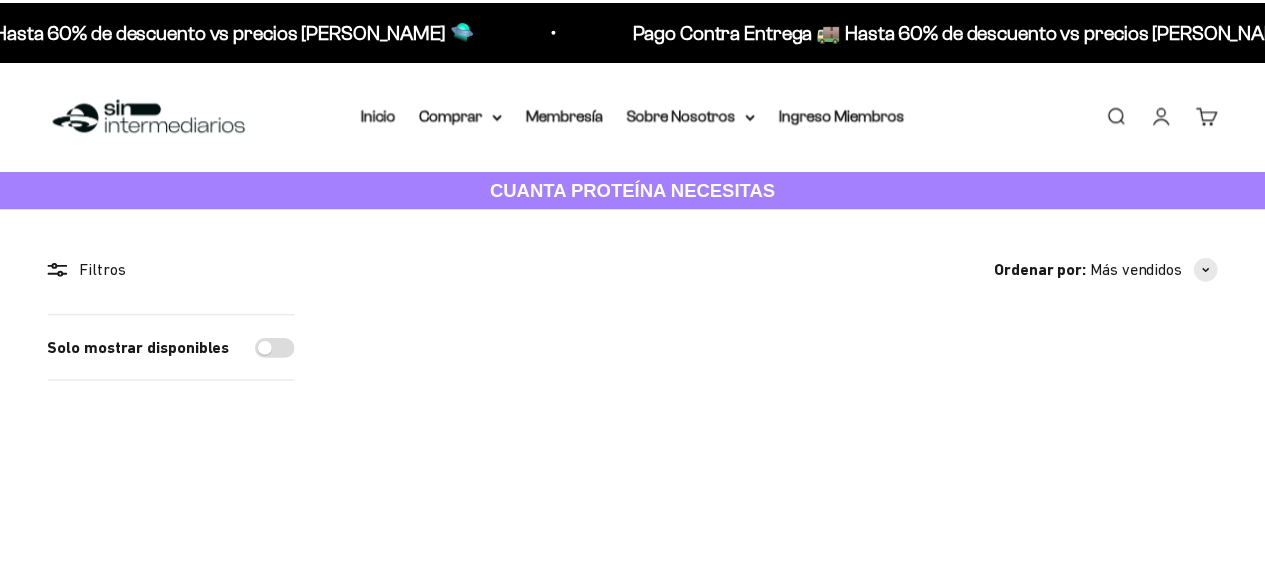 scroll, scrollTop: 0, scrollLeft: 0, axis: both 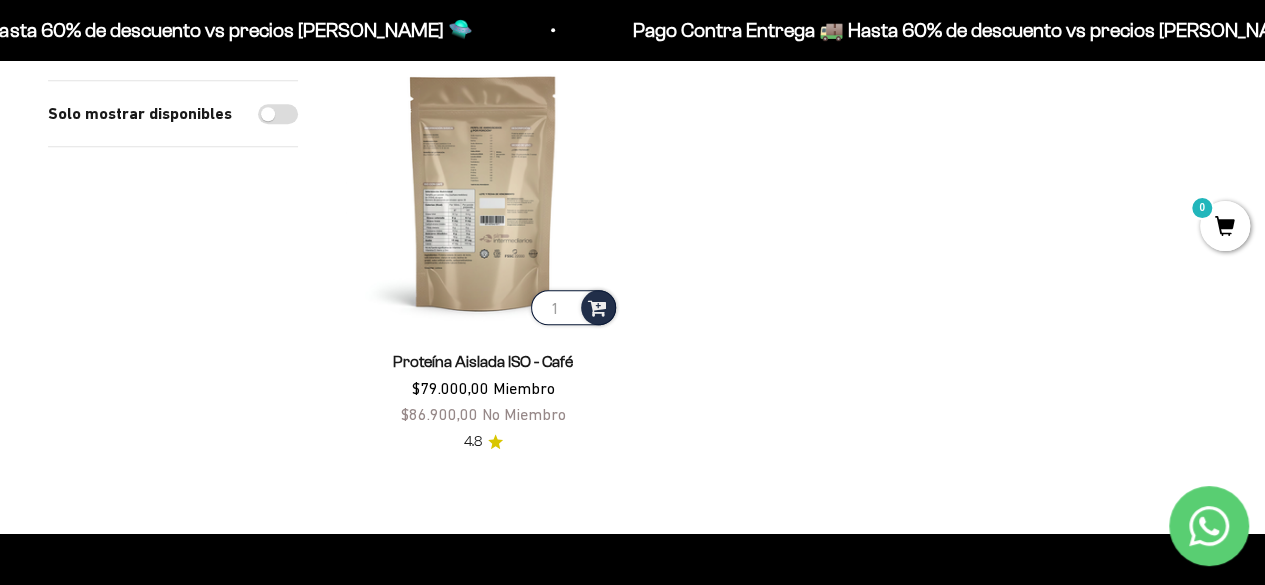 click at bounding box center [483, 192] 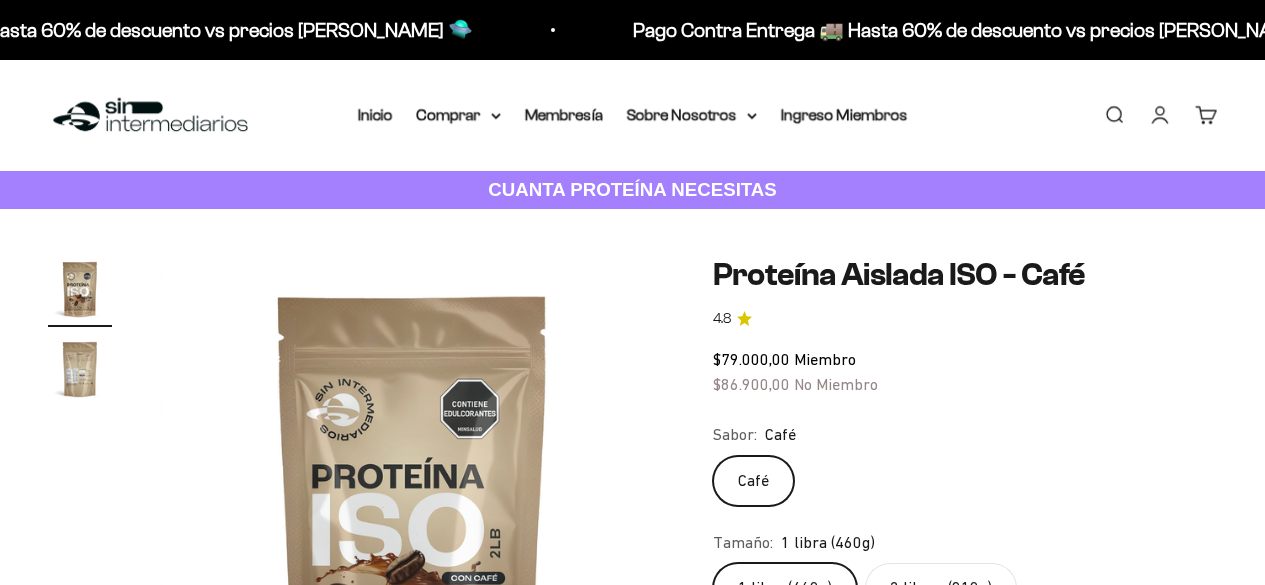 scroll, scrollTop: 0, scrollLeft: 0, axis: both 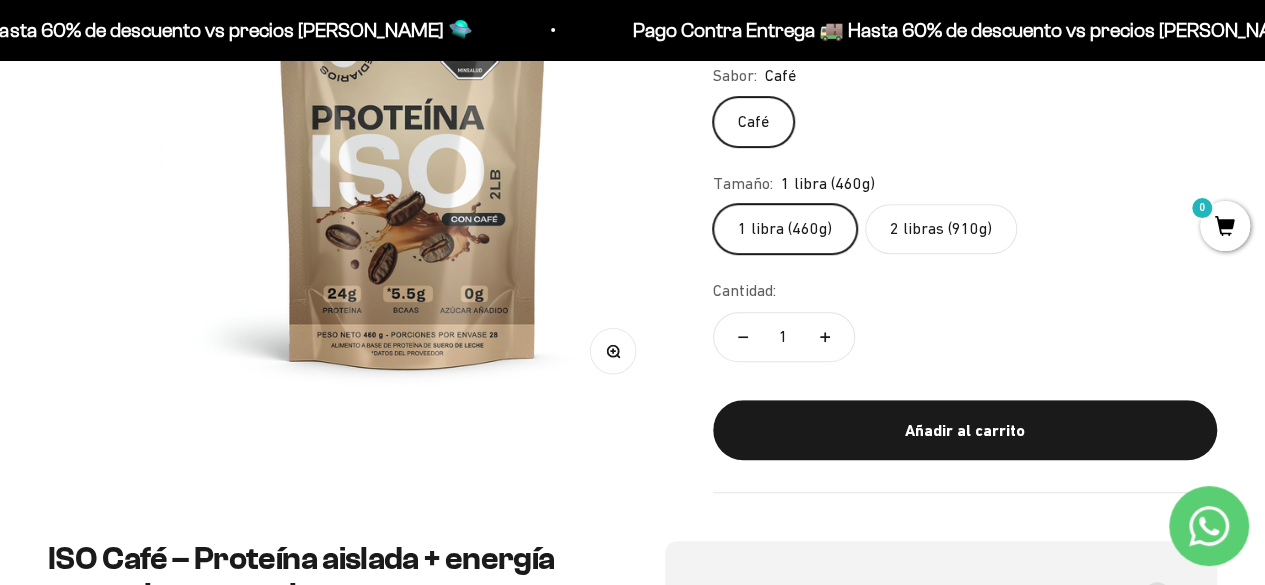 drag, startPoint x: 1272, startPoint y: 64, endPoint x: 1252, endPoint y: 100, distance: 41.18252 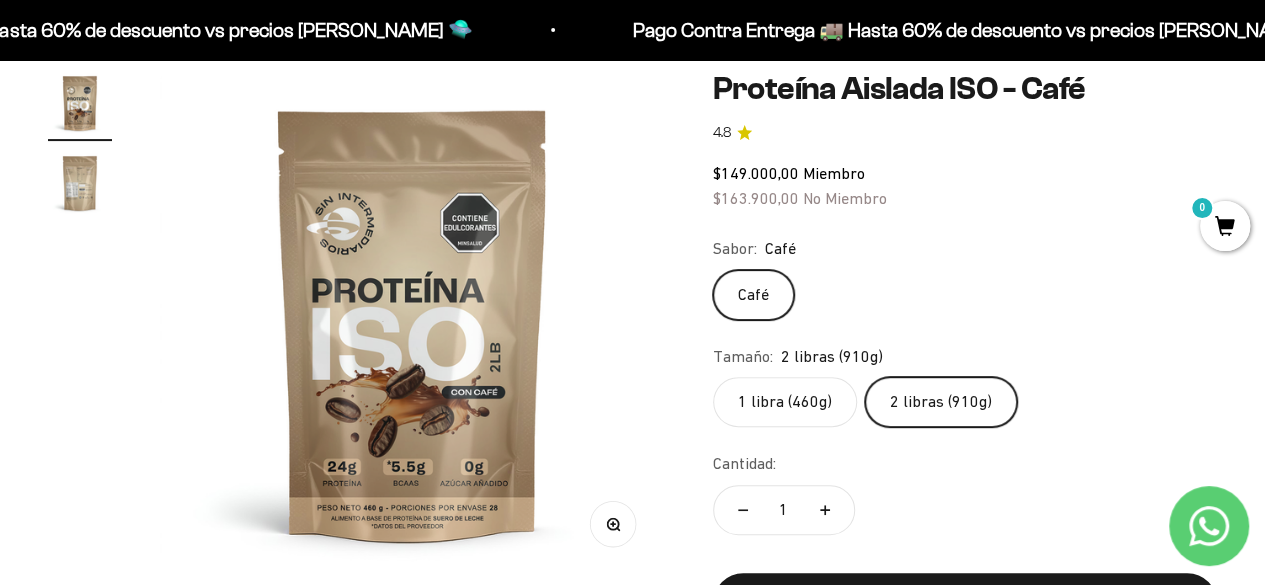 scroll, scrollTop: 200, scrollLeft: 0, axis: vertical 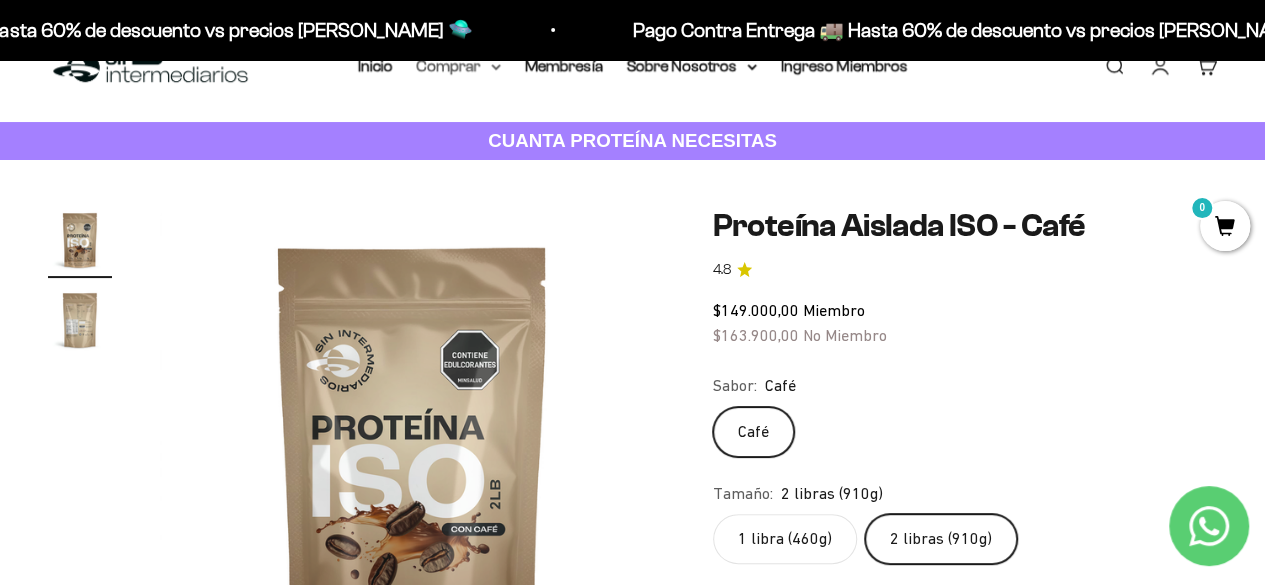 click on "Comprar" at bounding box center [459, 66] 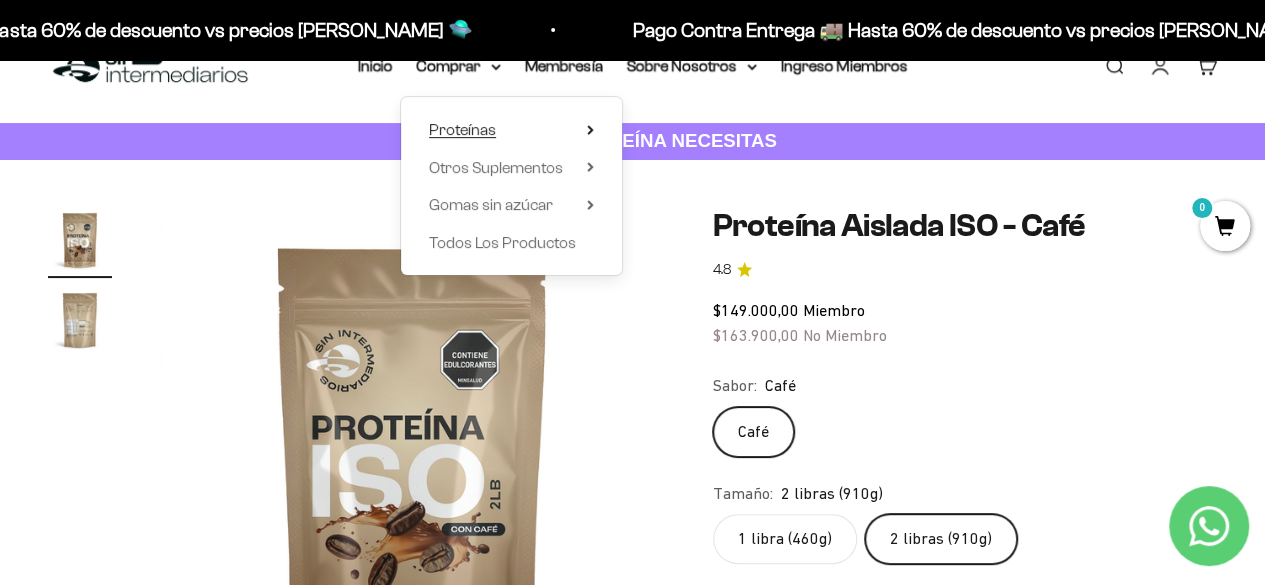 click on "Proteínas" at bounding box center [462, 129] 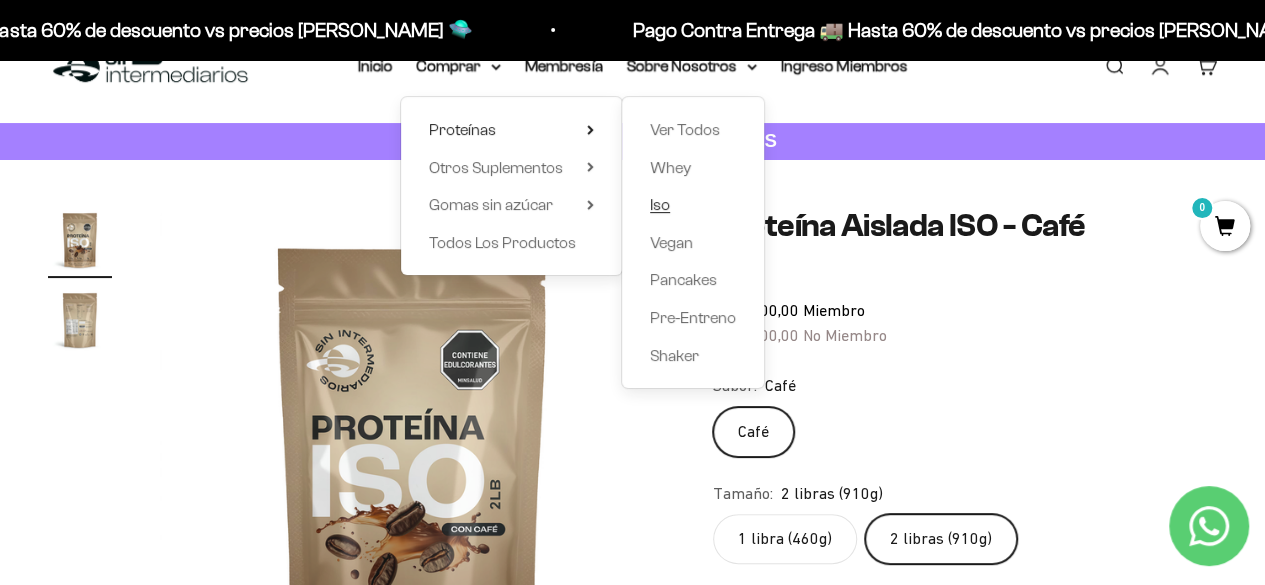 click on "Iso" at bounding box center [693, 205] 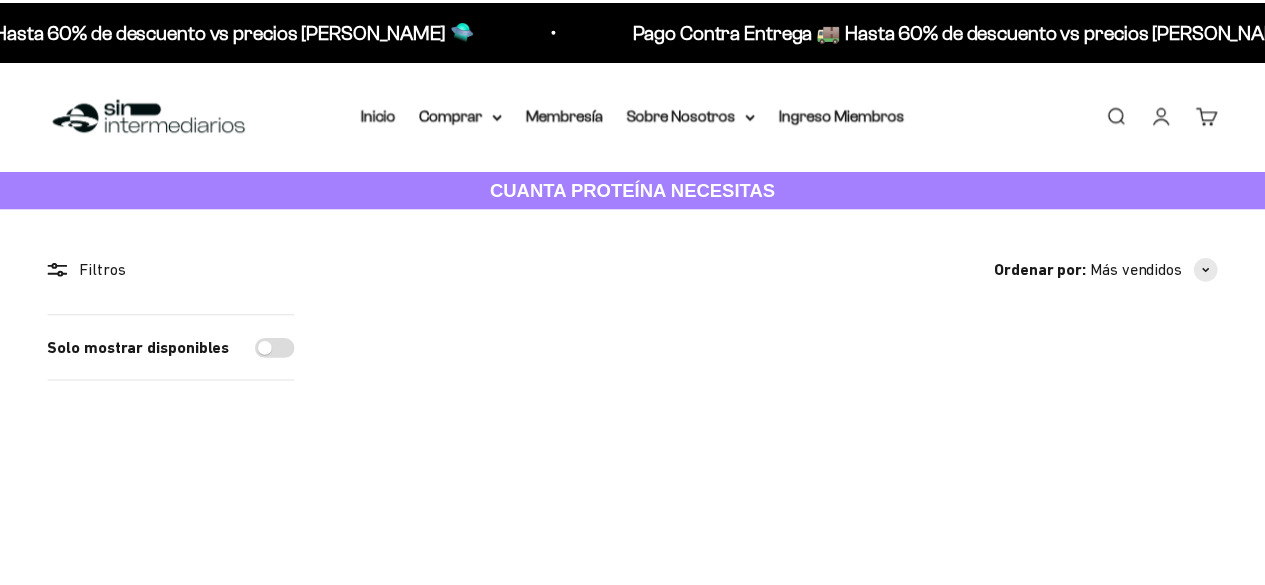 scroll, scrollTop: 0, scrollLeft: 0, axis: both 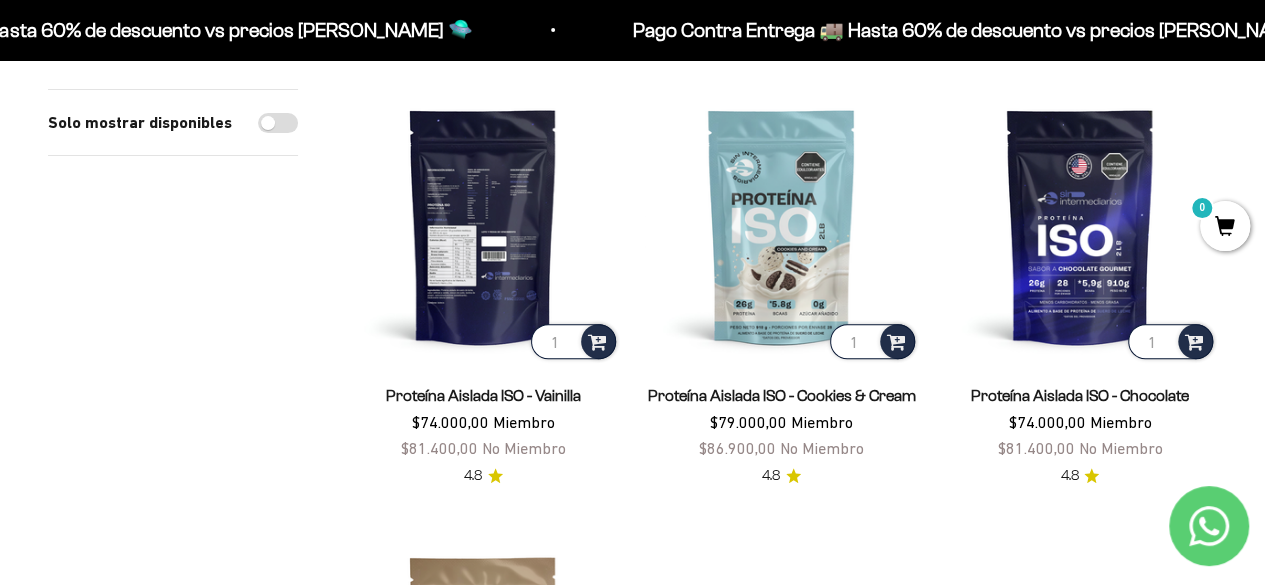 click at bounding box center [483, 226] 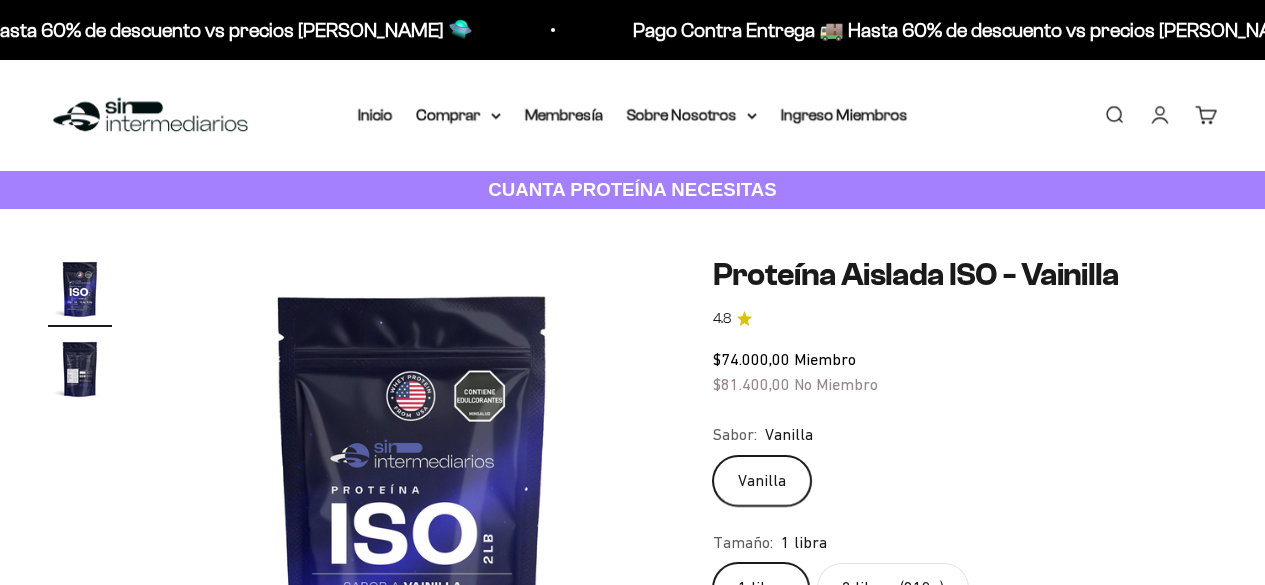 scroll, scrollTop: 0, scrollLeft: 0, axis: both 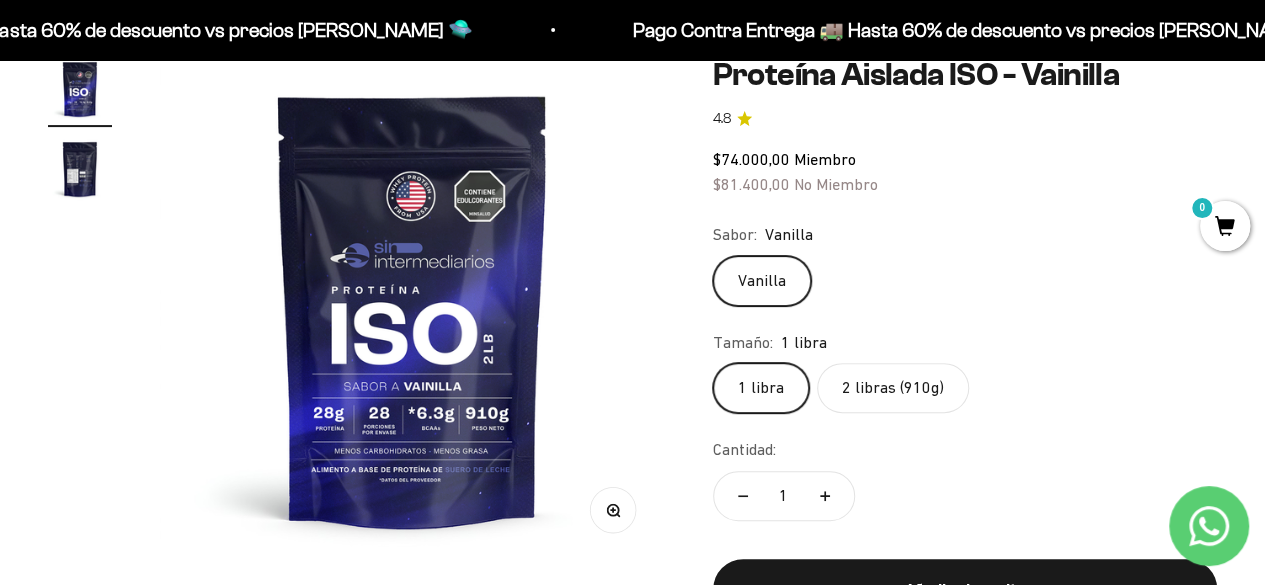 click on "2 libras (910g)" 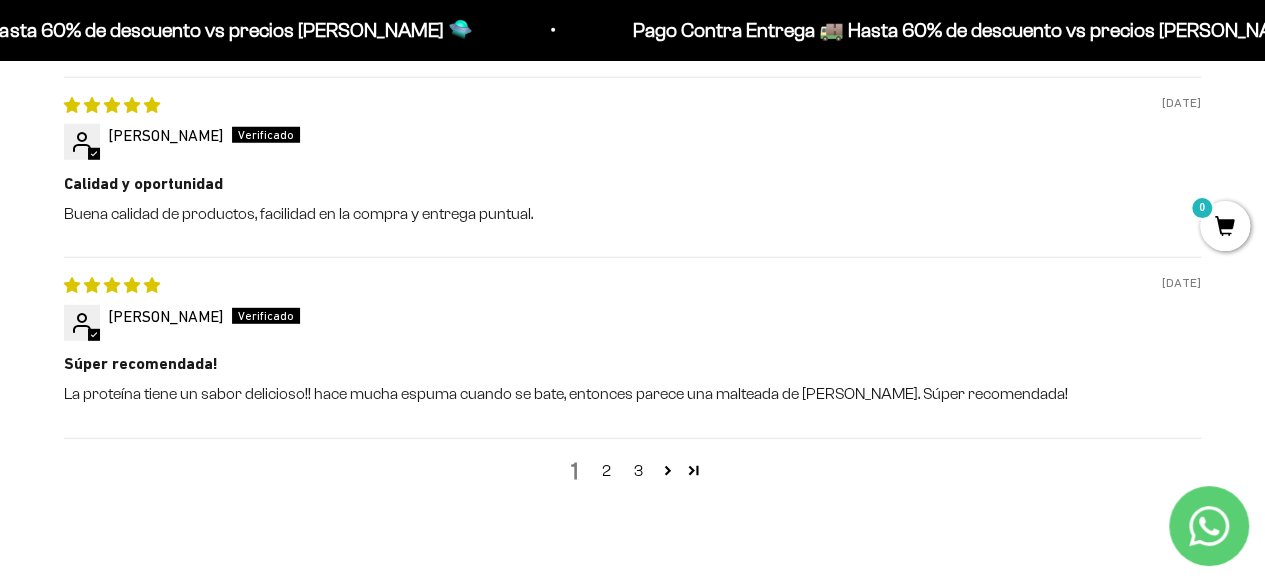 scroll, scrollTop: 2753, scrollLeft: 0, axis: vertical 